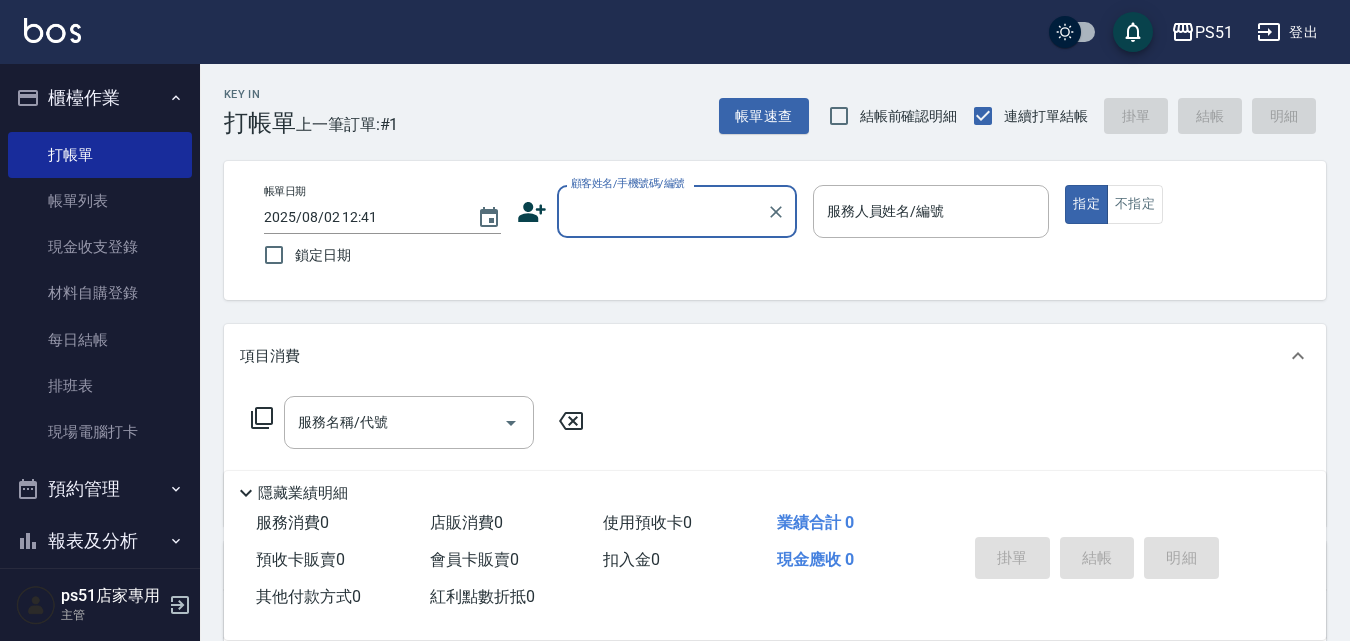scroll, scrollTop: 0, scrollLeft: 0, axis: both 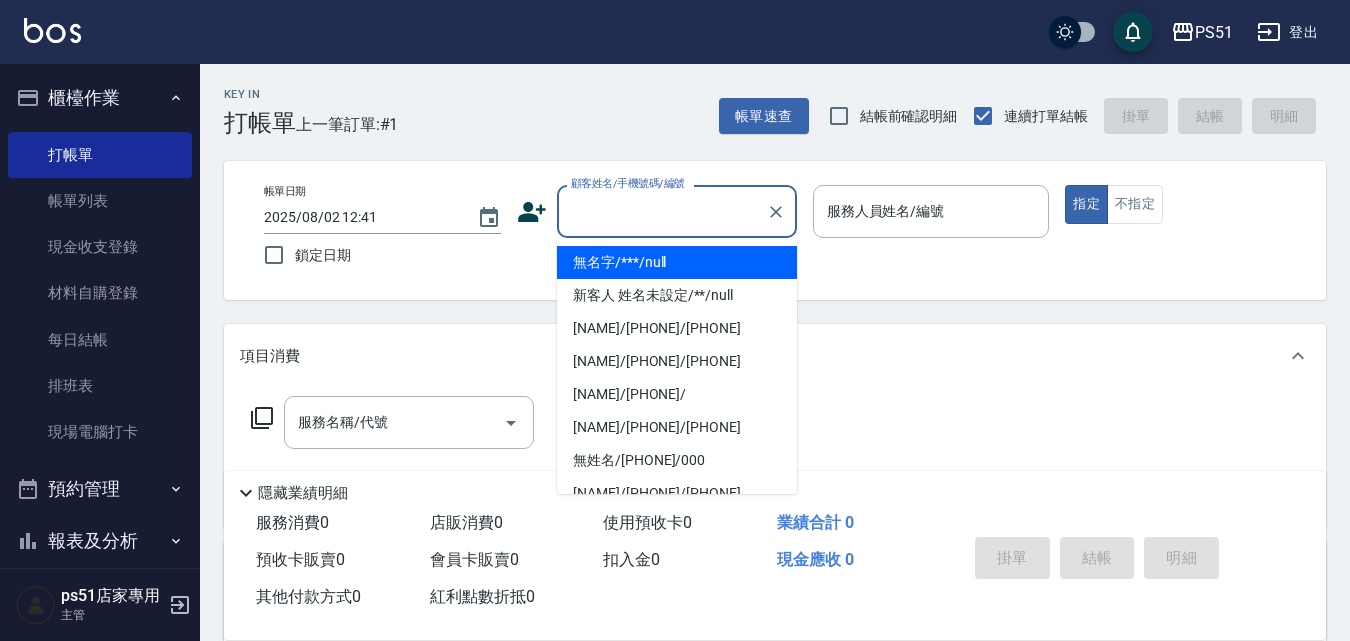 drag, startPoint x: 686, startPoint y: 210, endPoint x: 669, endPoint y: 230, distance: 26.24881 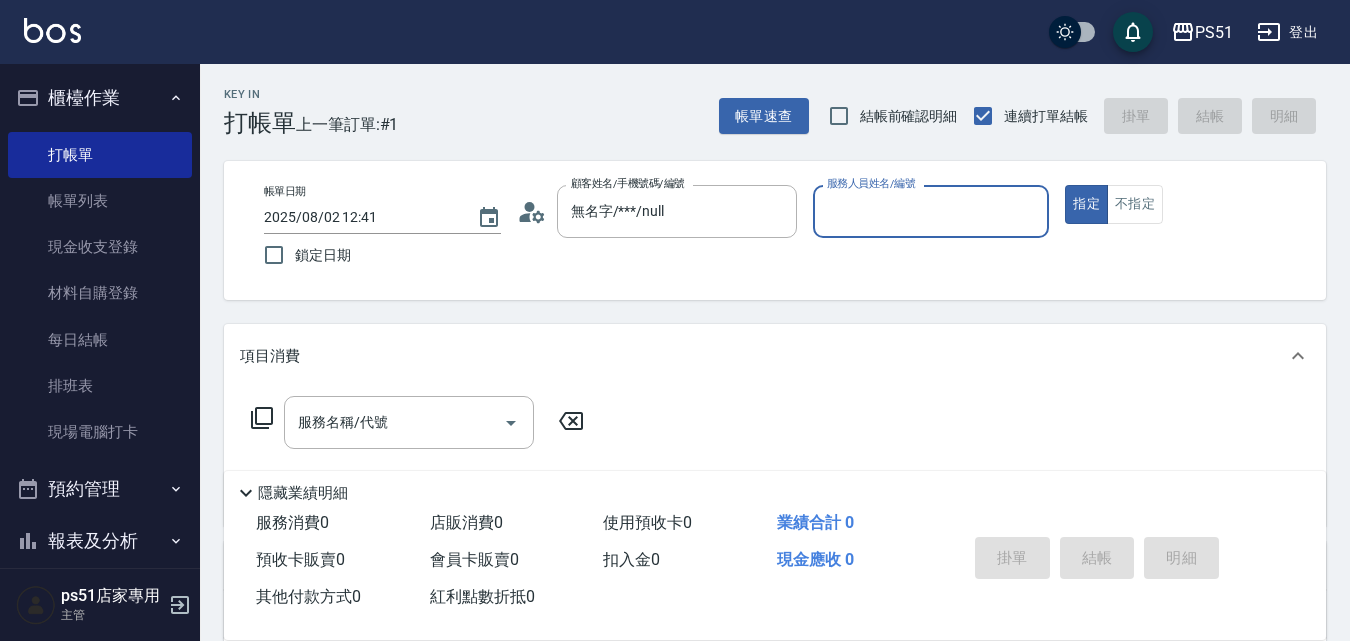 click on "服務人員姓名/編號" at bounding box center [931, 211] 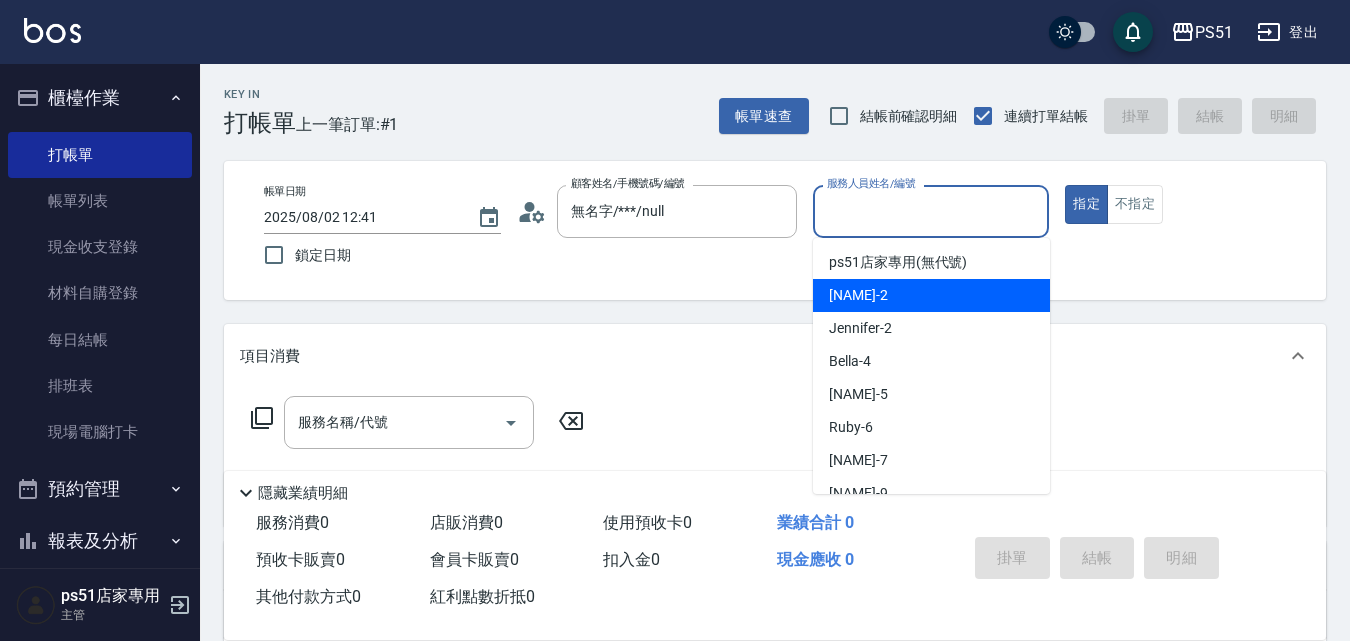 click on "[NAME]-2" at bounding box center [931, 295] 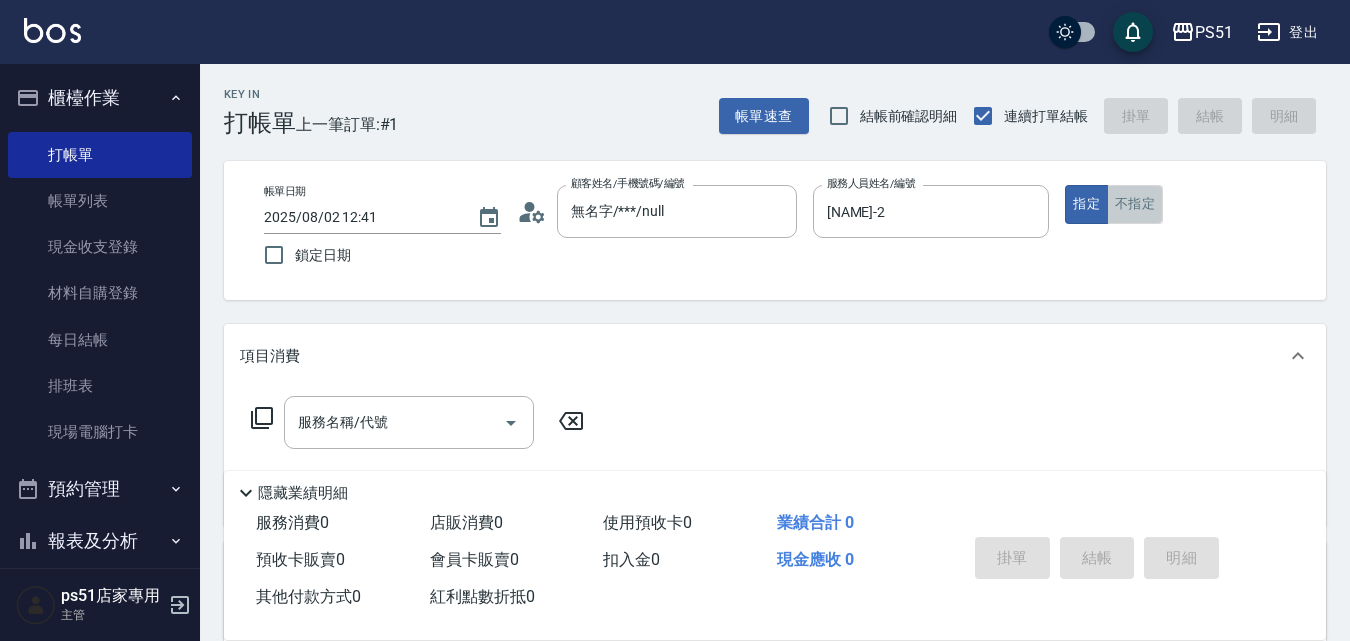 click on "不指定" at bounding box center (1135, 204) 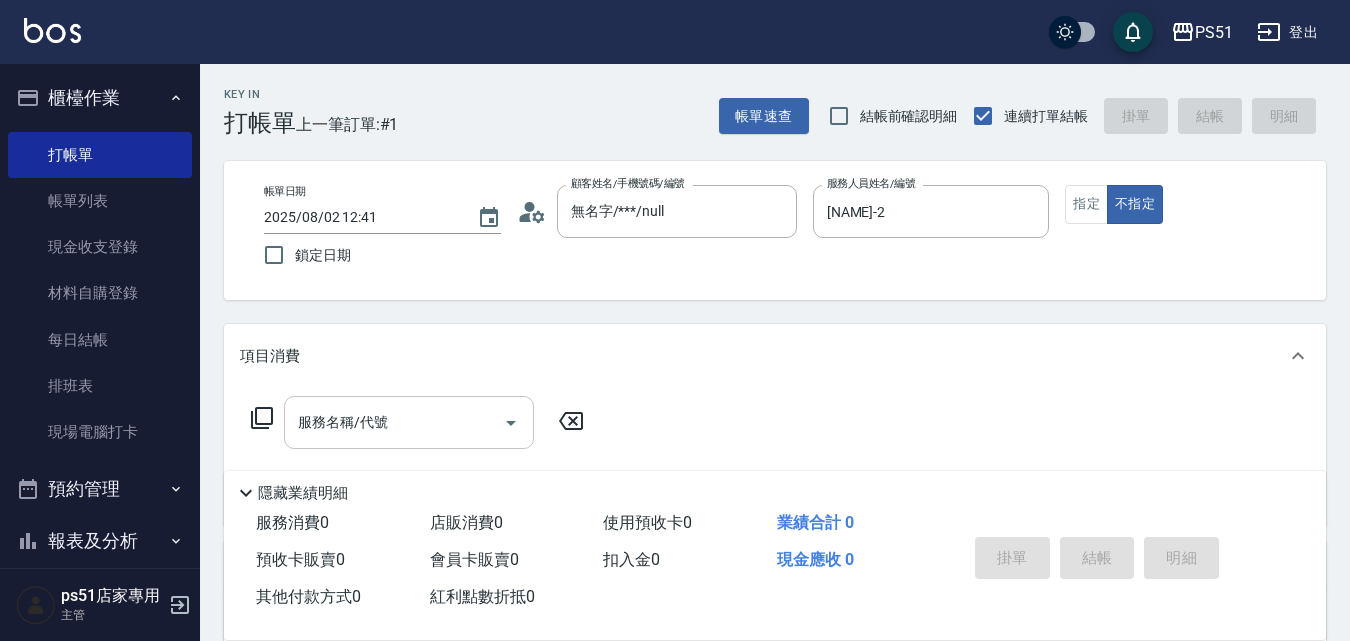 click on "服務名稱/代號" at bounding box center [394, 422] 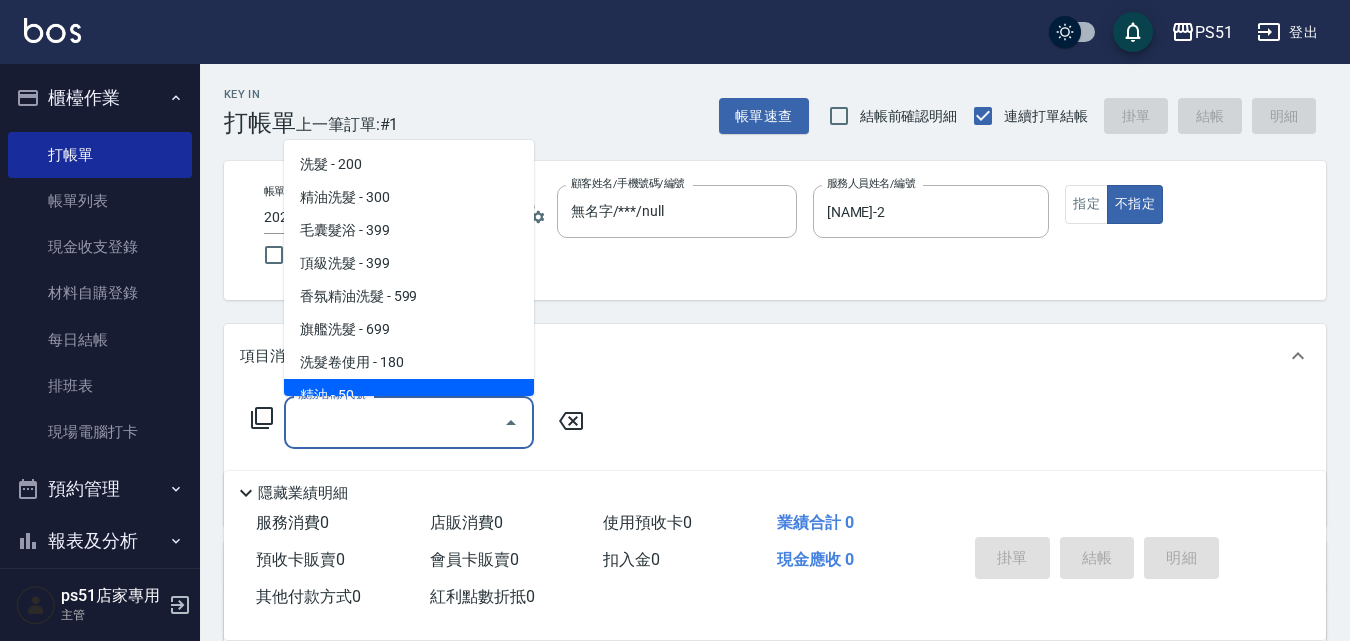 scroll, scrollTop: 467, scrollLeft: 0, axis: vertical 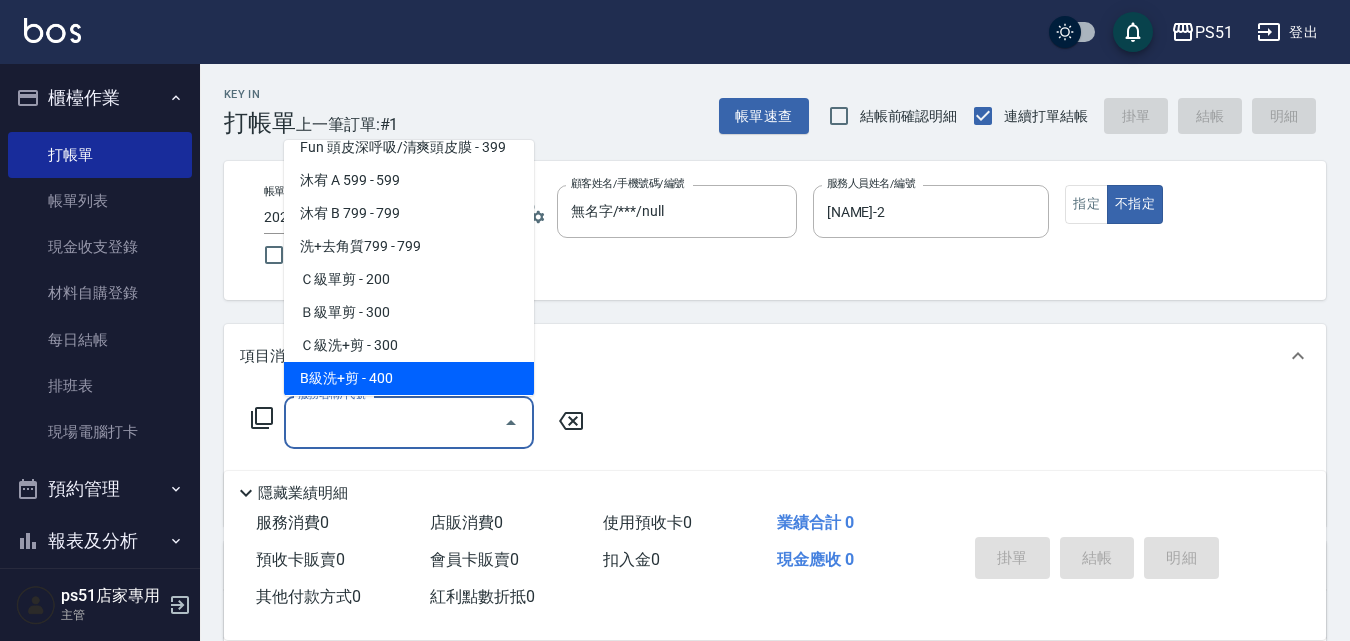 click on "B級洗+剪 - 400" at bounding box center [409, 378] 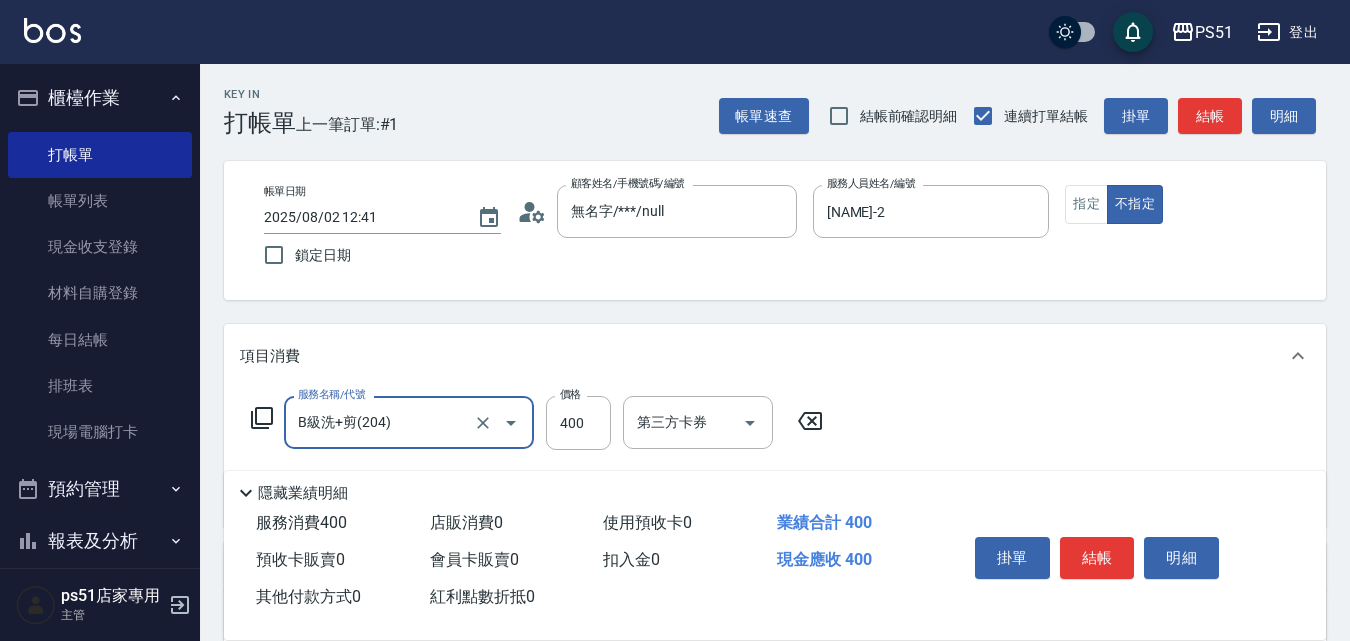 type on "B級洗+剪(204)" 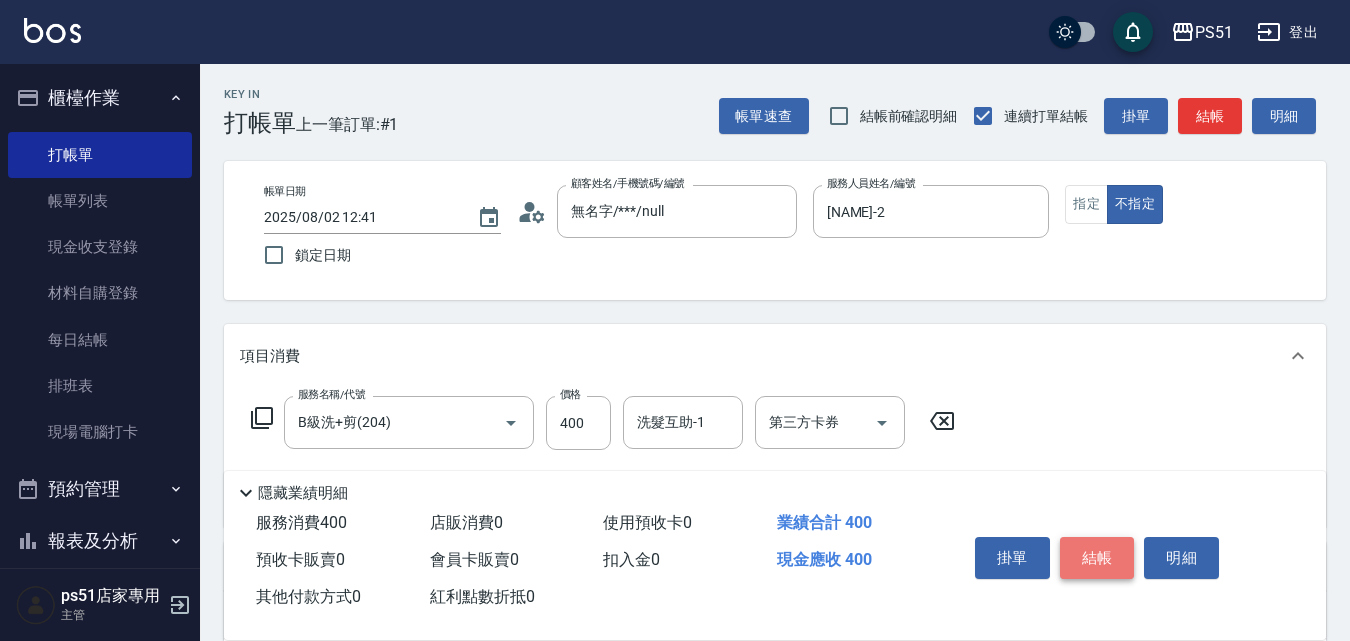 click on "結帳" at bounding box center (1097, 558) 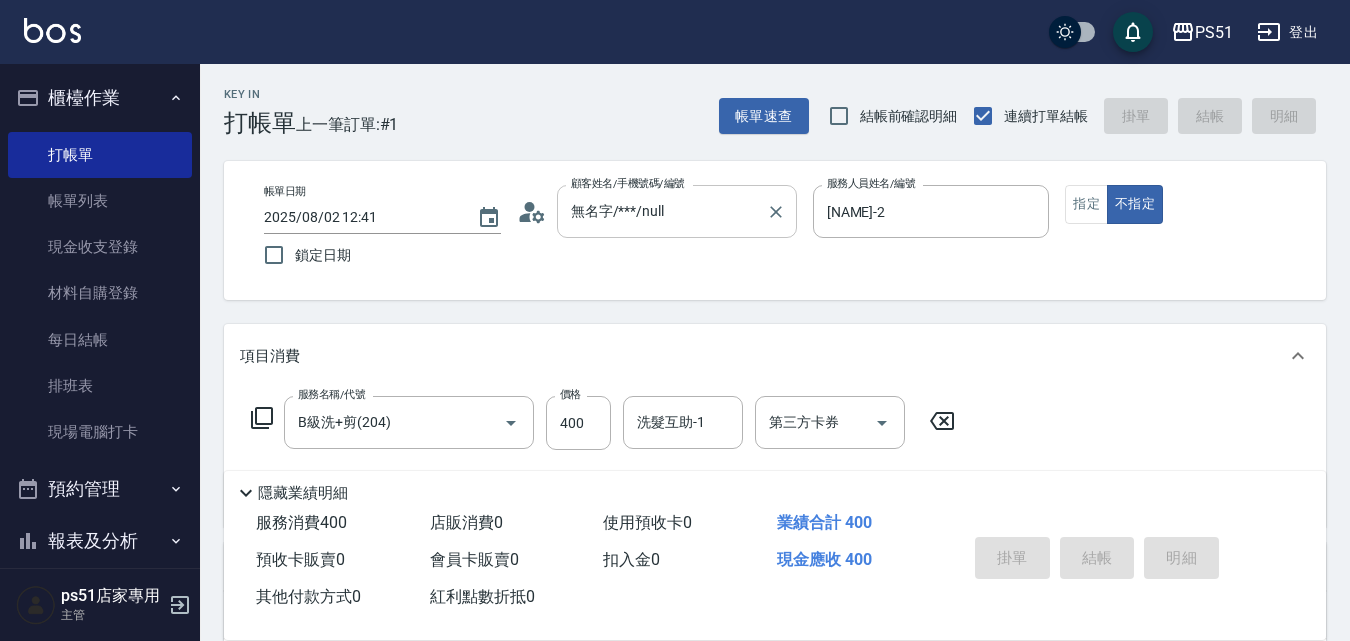 type on "2025/08/02 13:33" 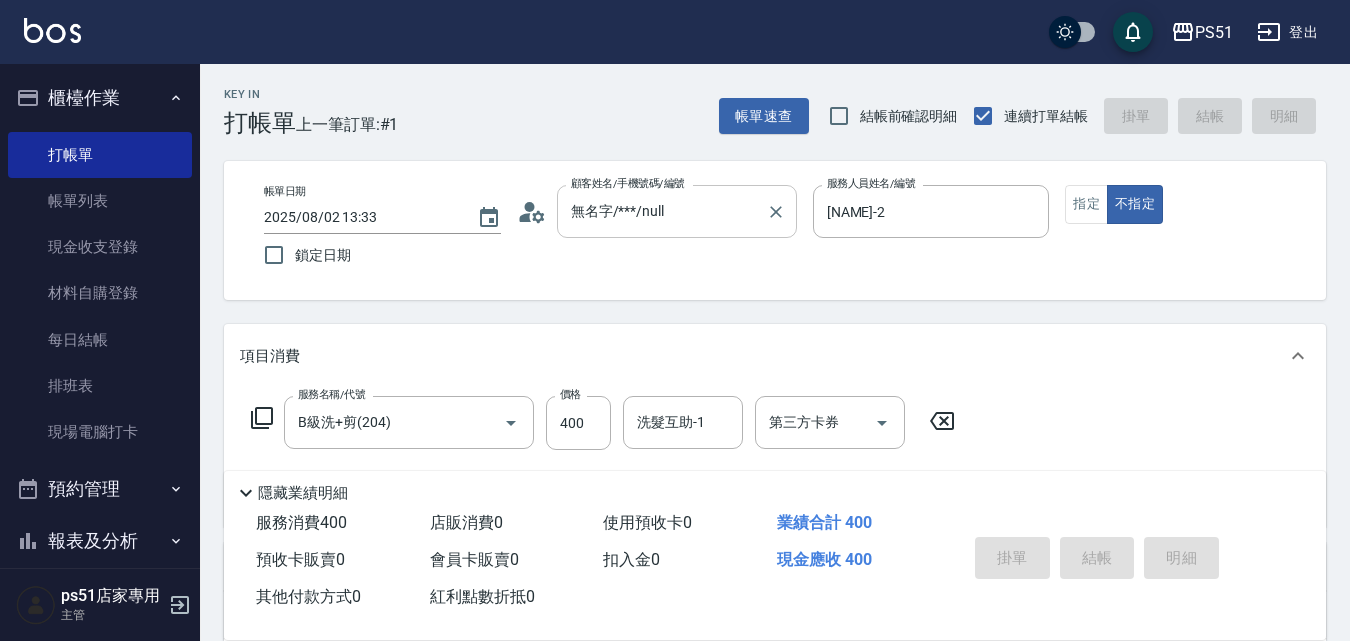 type 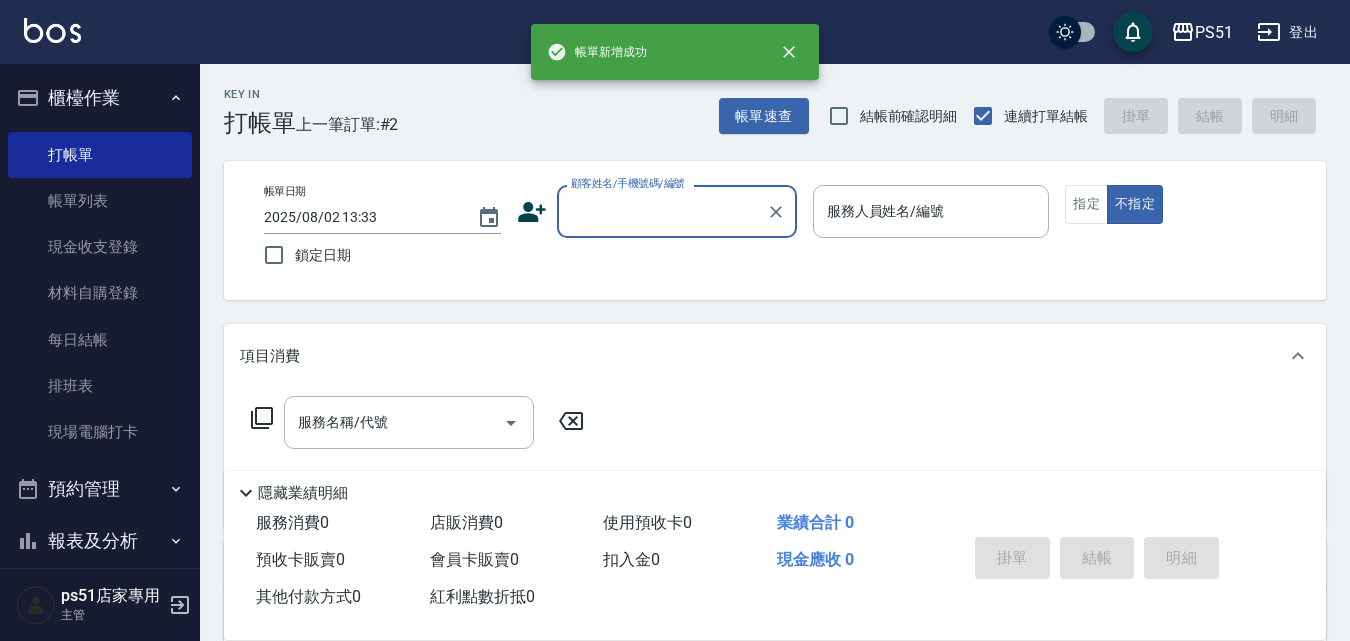 click on "顧客姓名/手機號碼/編號" at bounding box center (662, 211) 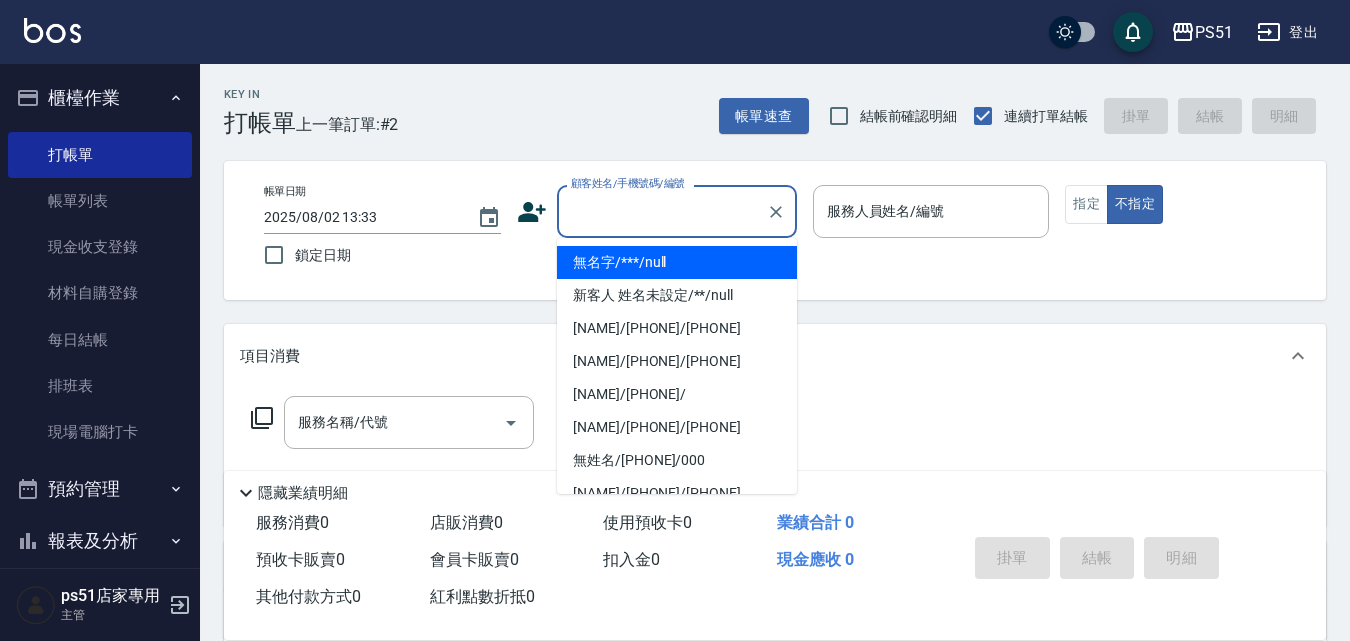 click on "無名字/***/null" at bounding box center [677, 262] 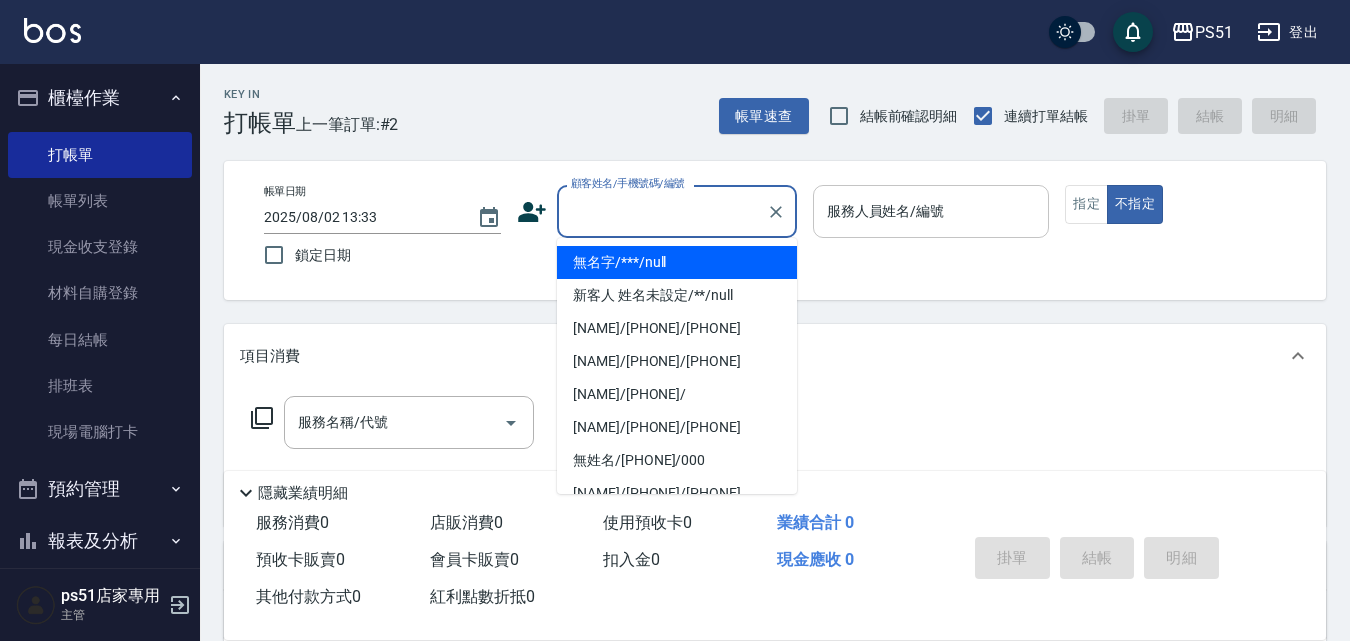 type on "無名字/***/null" 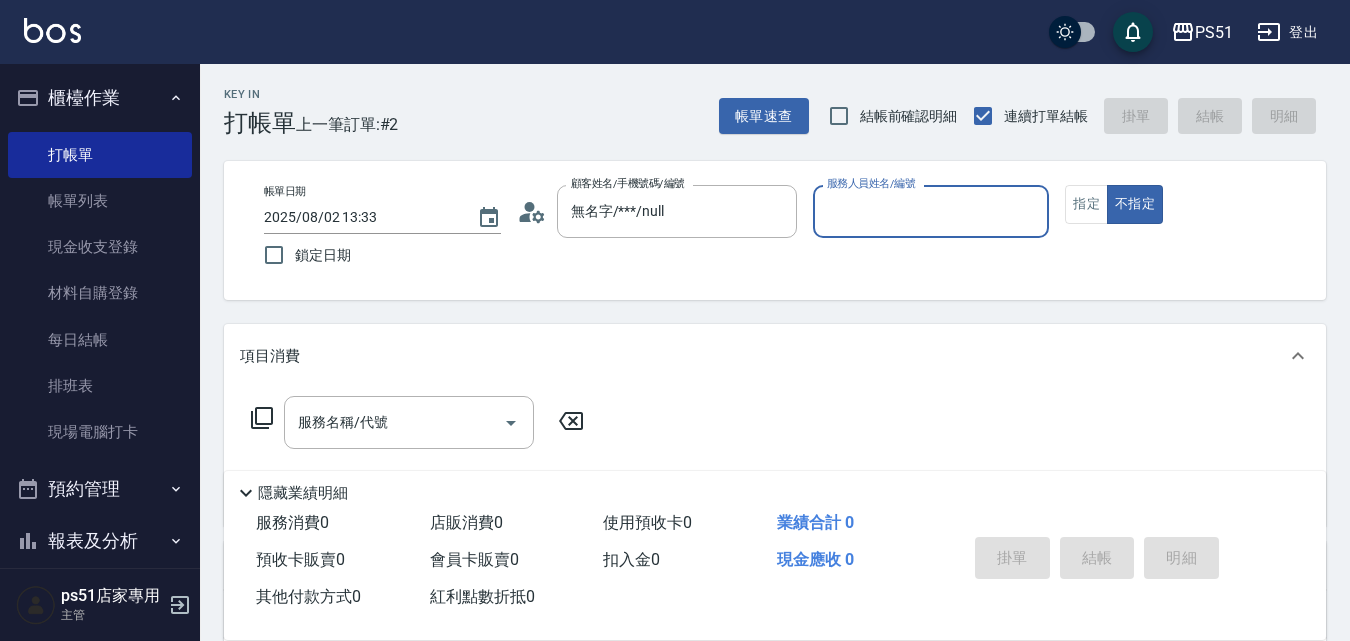 click on "服務人員姓名/編號" at bounding box center (931, 211) 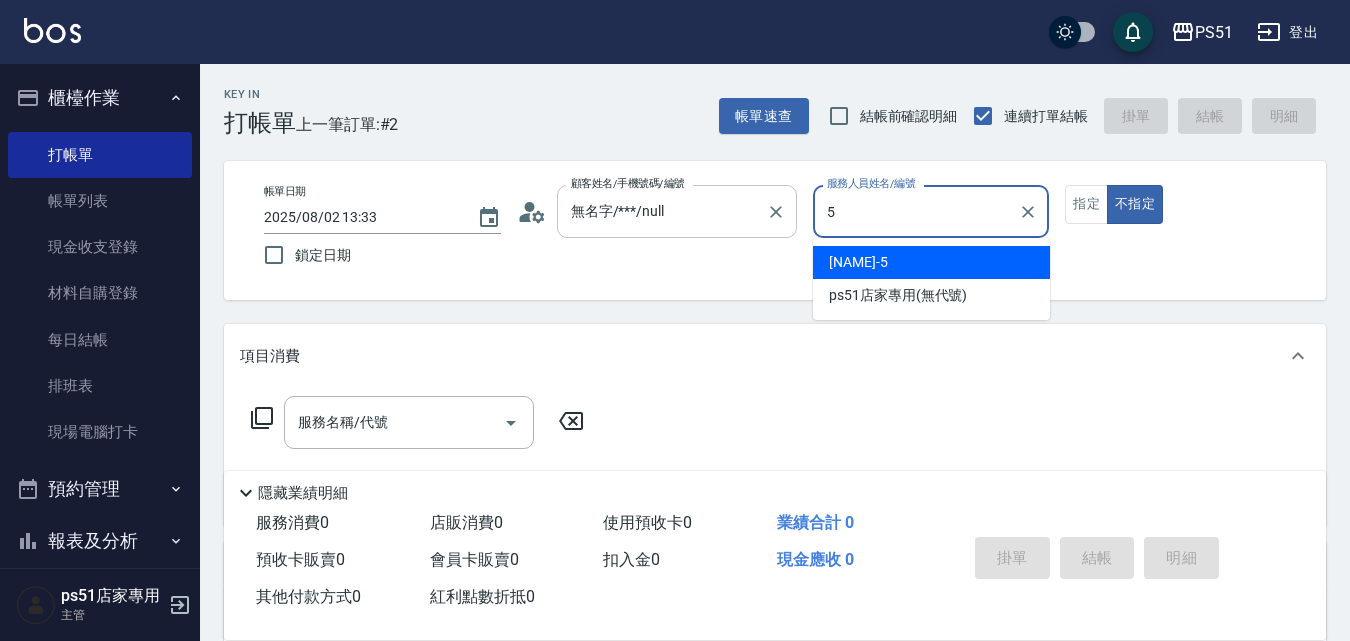 drag, startPoint x: 873, startPoint y: 222, endPoint x: 766, endPoint y: 185, distance: 113.216606 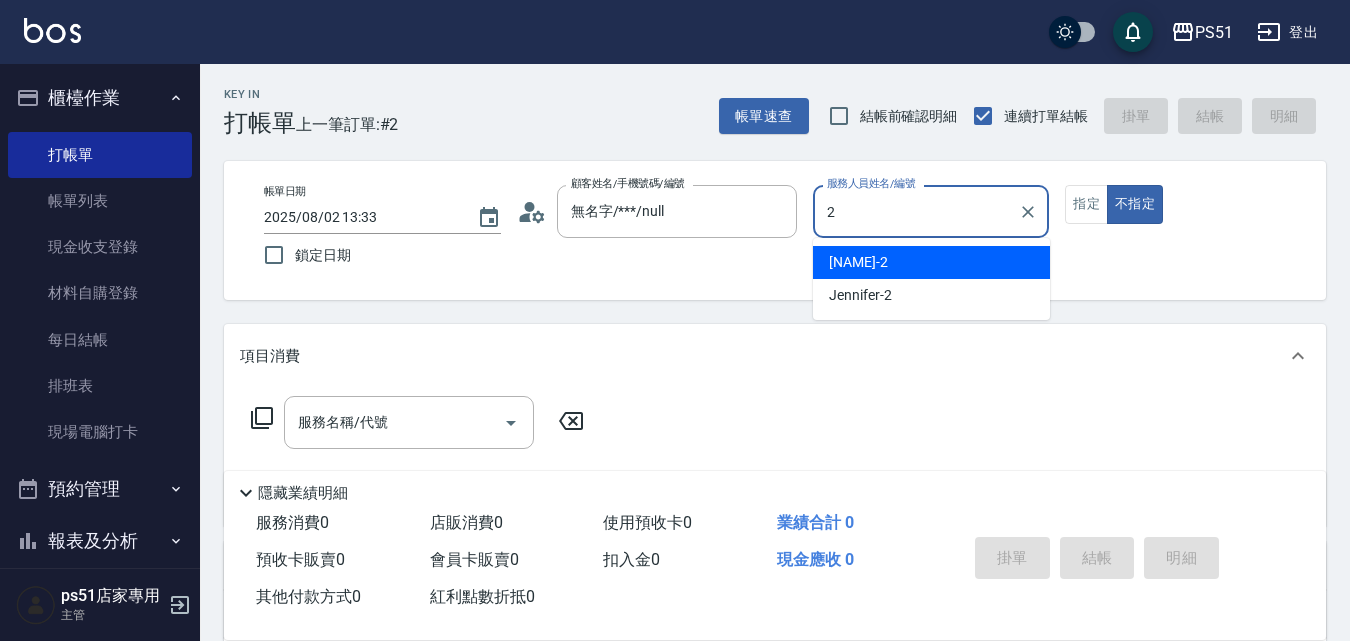 click on "[NAME]-2" at bounding box center [931, 262] 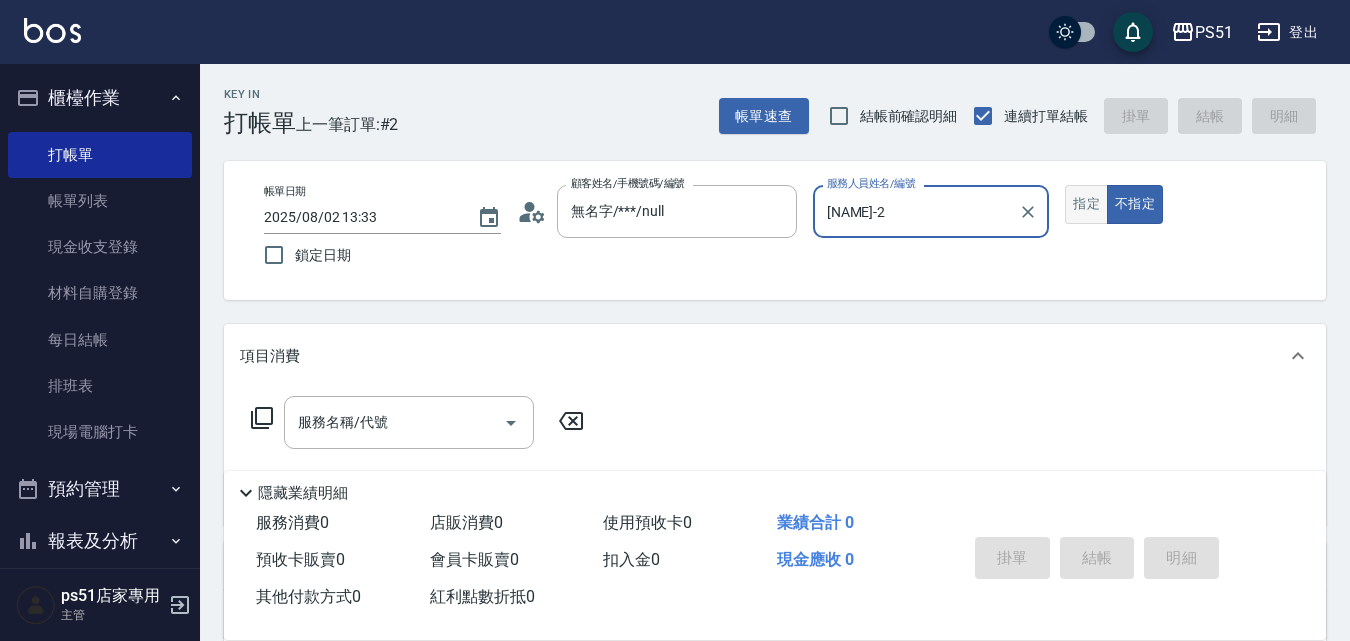 type on "[NAME]-2" 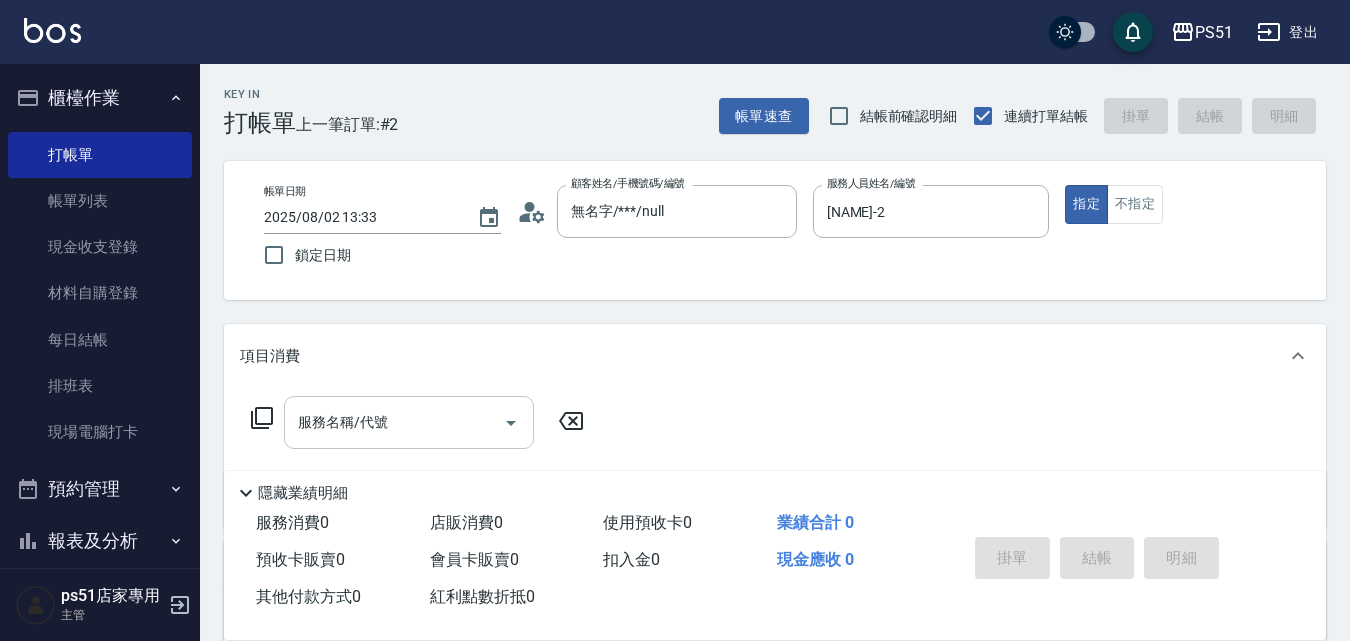 click on "服務名稱/代號" at bounding box center [394, 422] 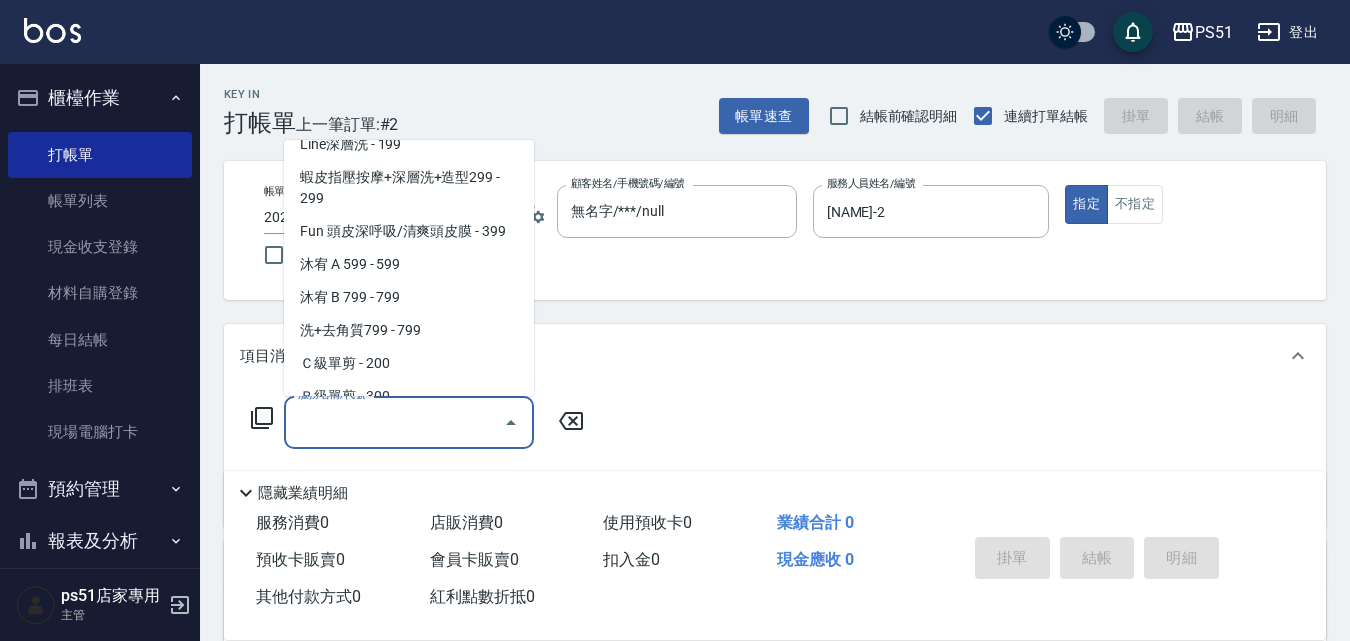 scroll, scrollTop: 467, scrollLeft: 0, axis: vertical 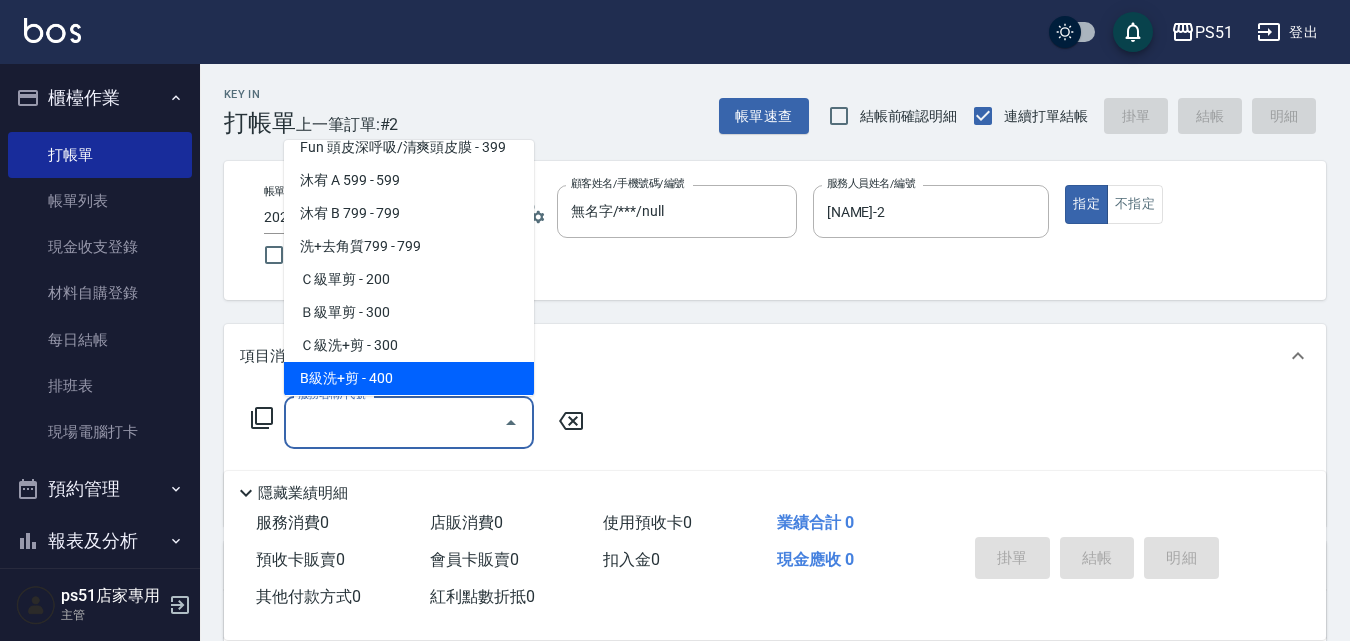 click on "B級洗+剪 - 400" at bounding box center [409, 378] 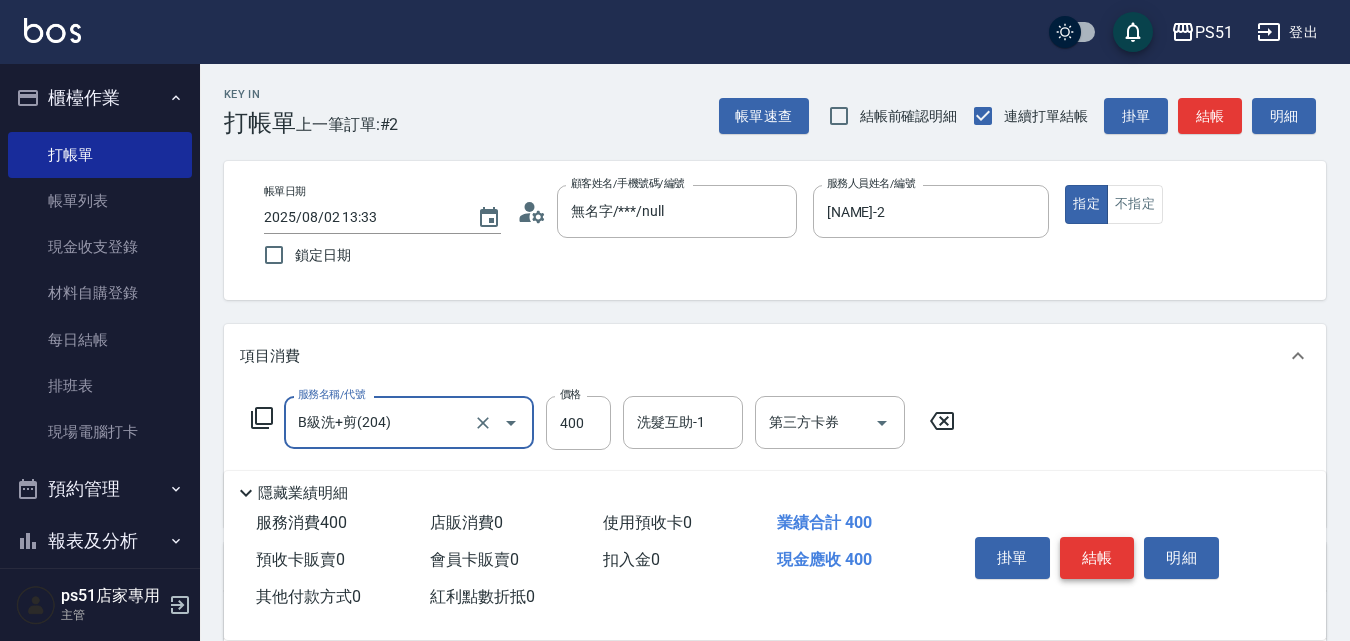 click on "結帳" at bounding box center (1097, 558) 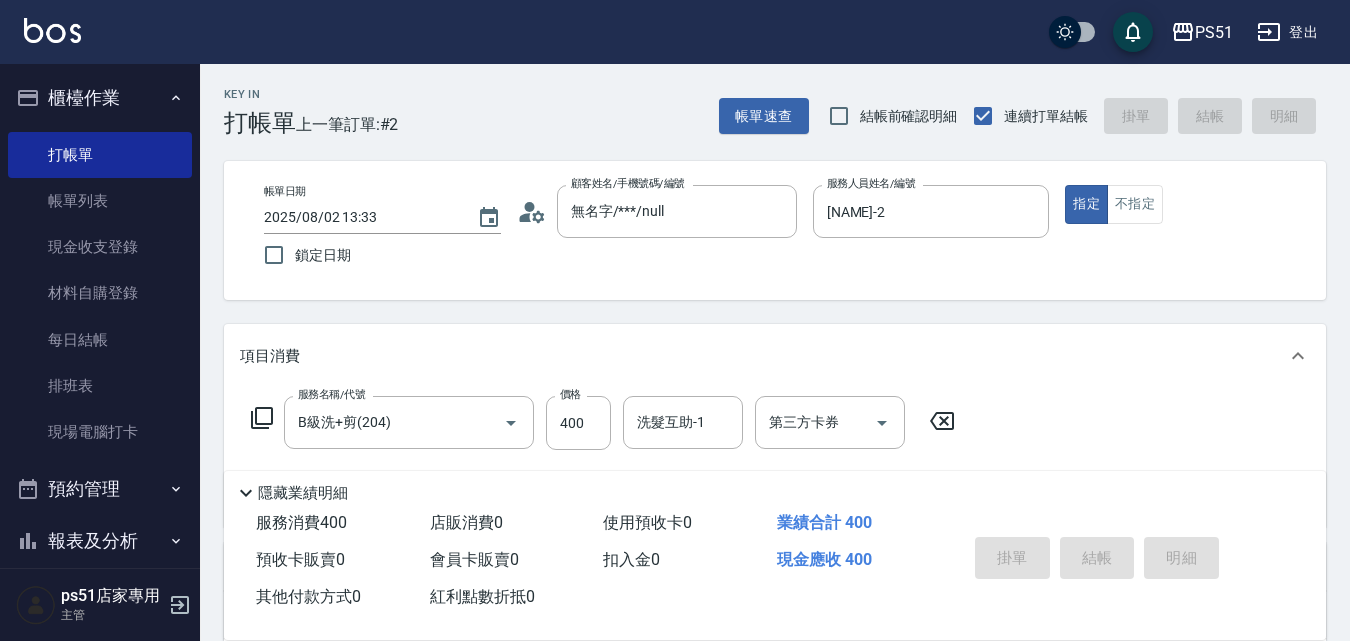 type on "2025/08/02 13:34" 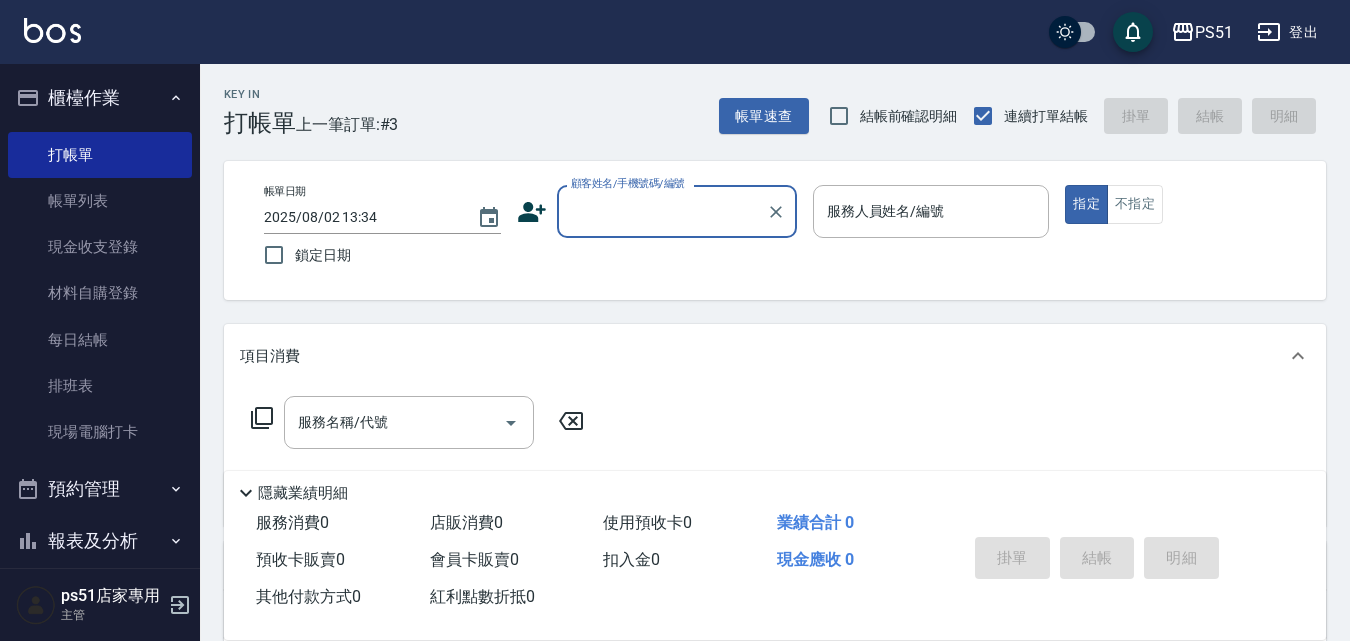 click on "顧客姓名/手機號碼/編號" at bounding box center [662, 211] 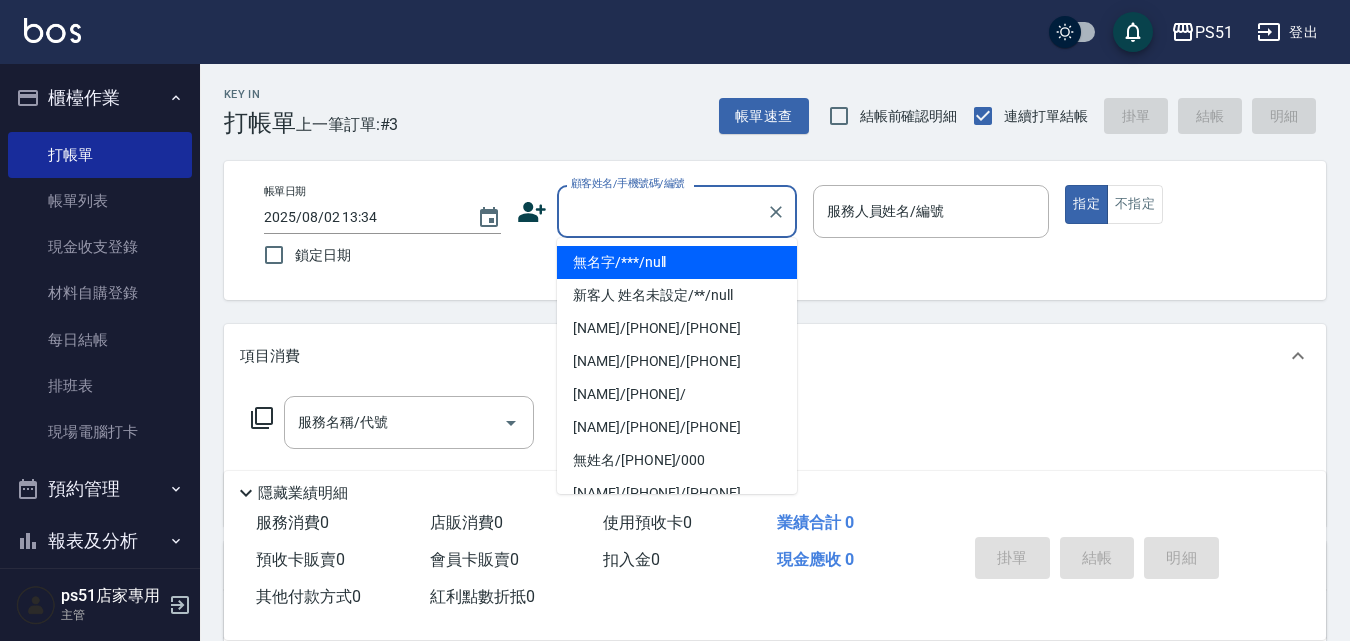 click on "無名字/***/null" at bounding box center [677, 262] 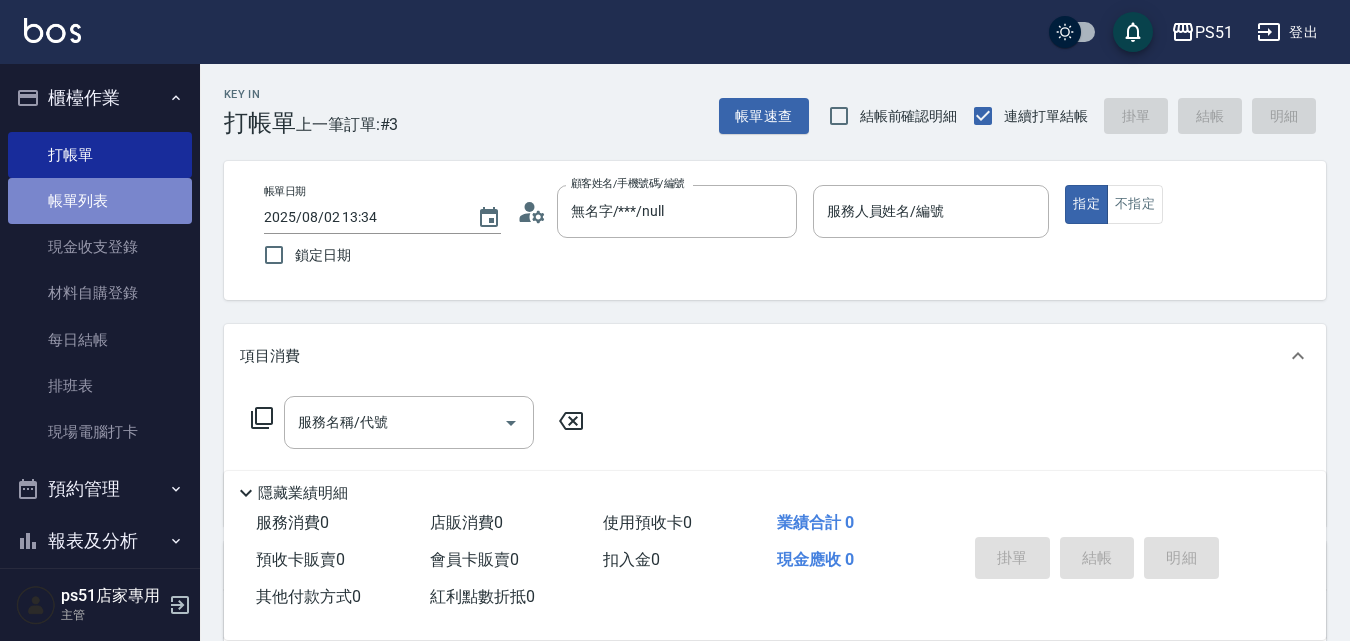 click on "帳單列表" at bounding box center [100, 201] 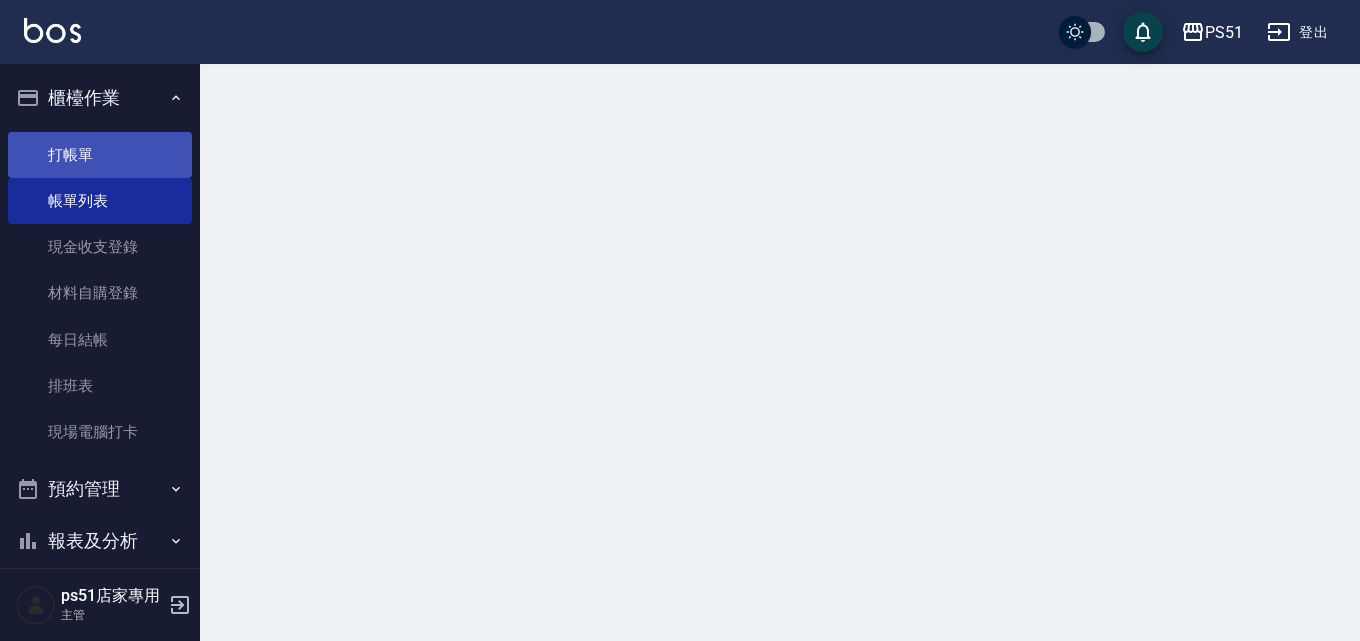 click on "打帳單" at bounding box center (100, 155) 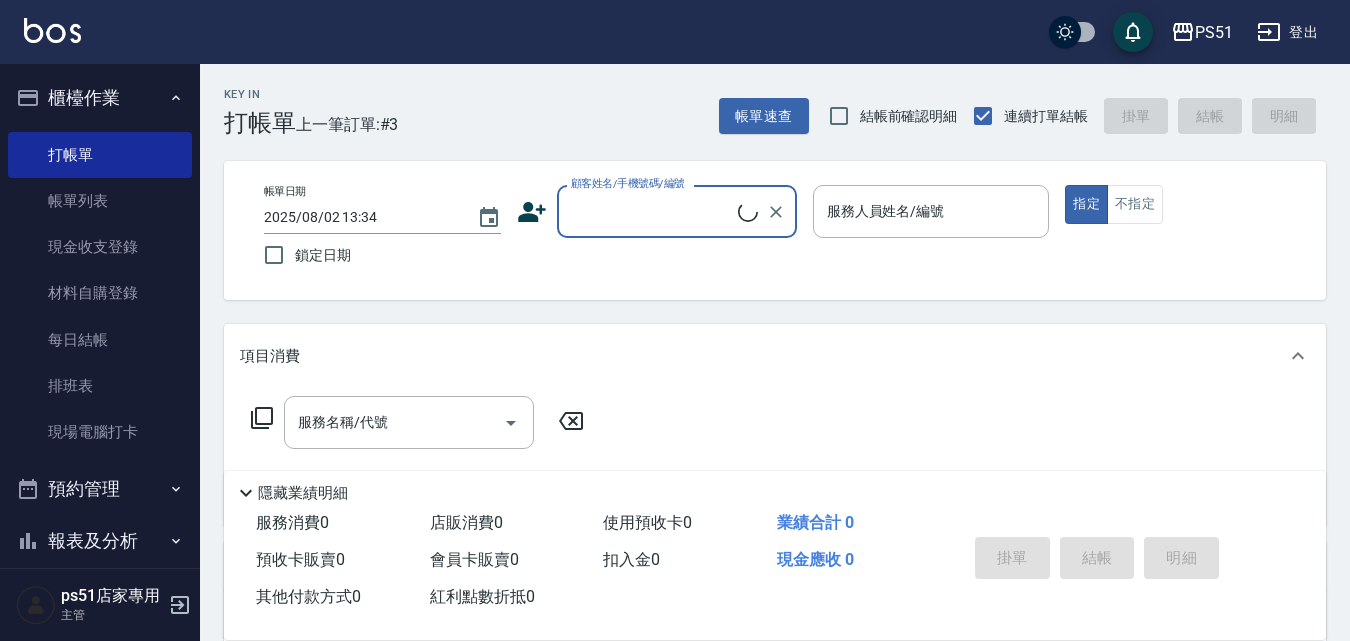 scroll, scrollTop: 228, scrollLeft: 0, axis: vertical 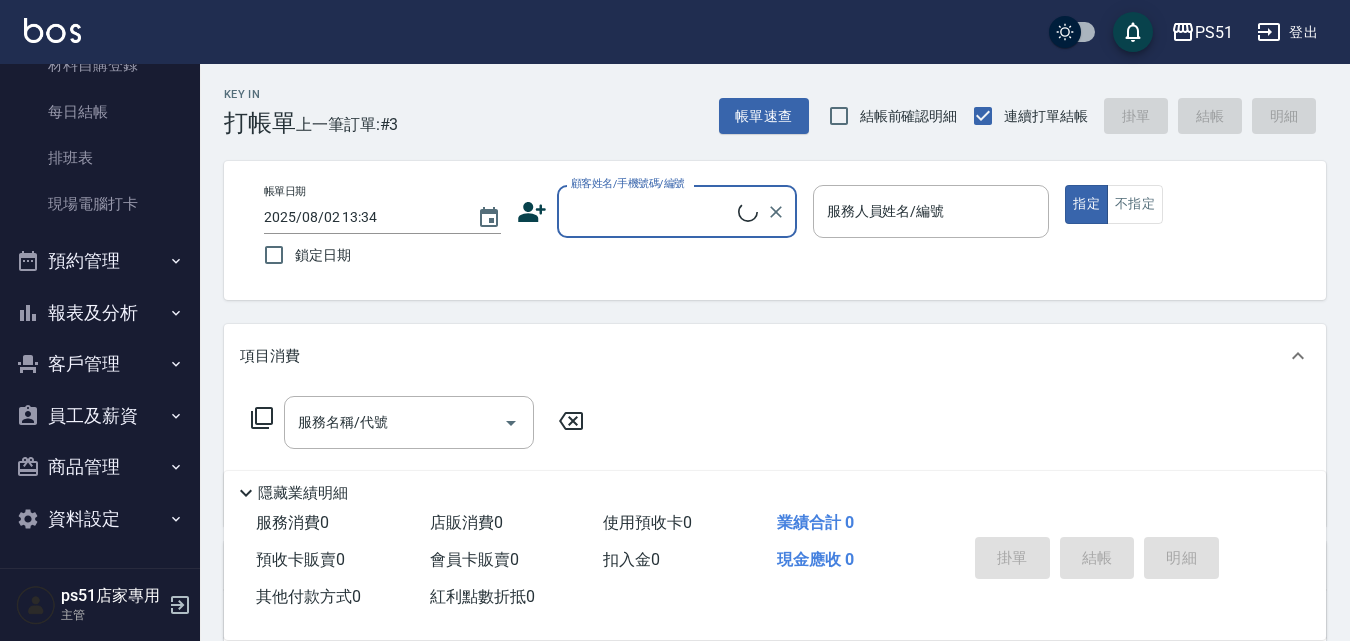 click on "客戶管理" at bounding box center [100, 364] 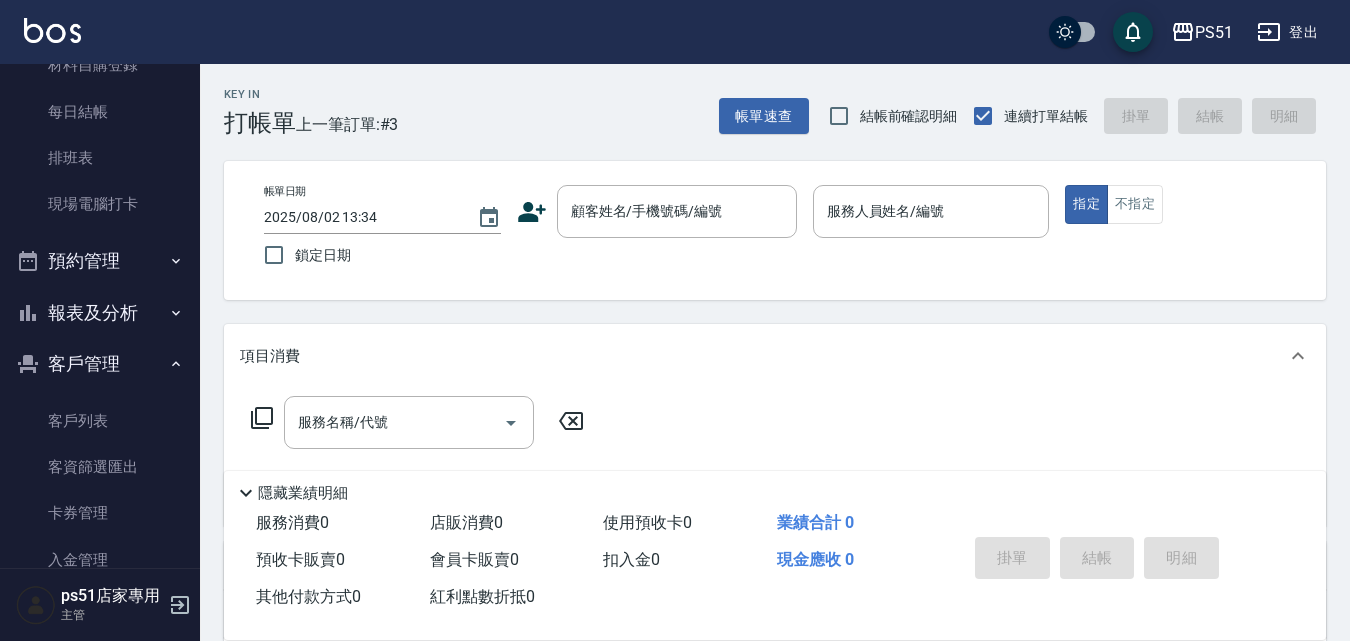 click on "報表及分析" at bounding box center [100, 313] 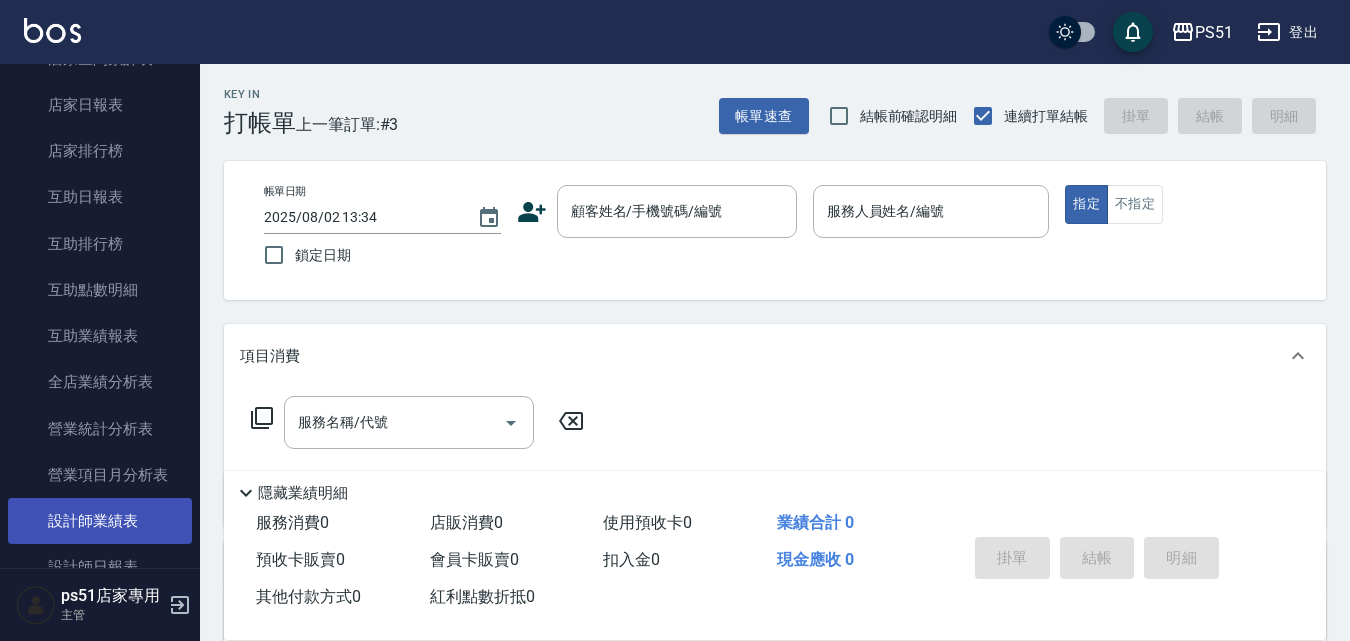 scroll, scrollTop: 695, scrollLeft: 0, axis: vertical 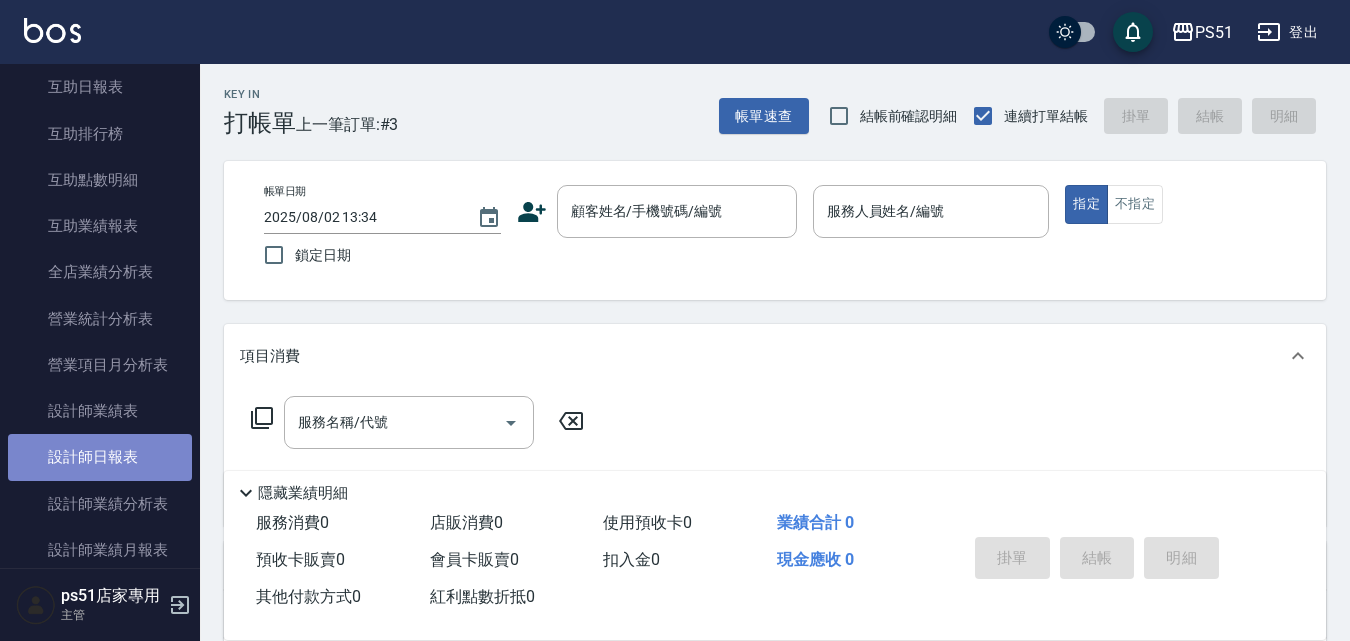 click on "設計師日報表" at bounding box center [100, 457] 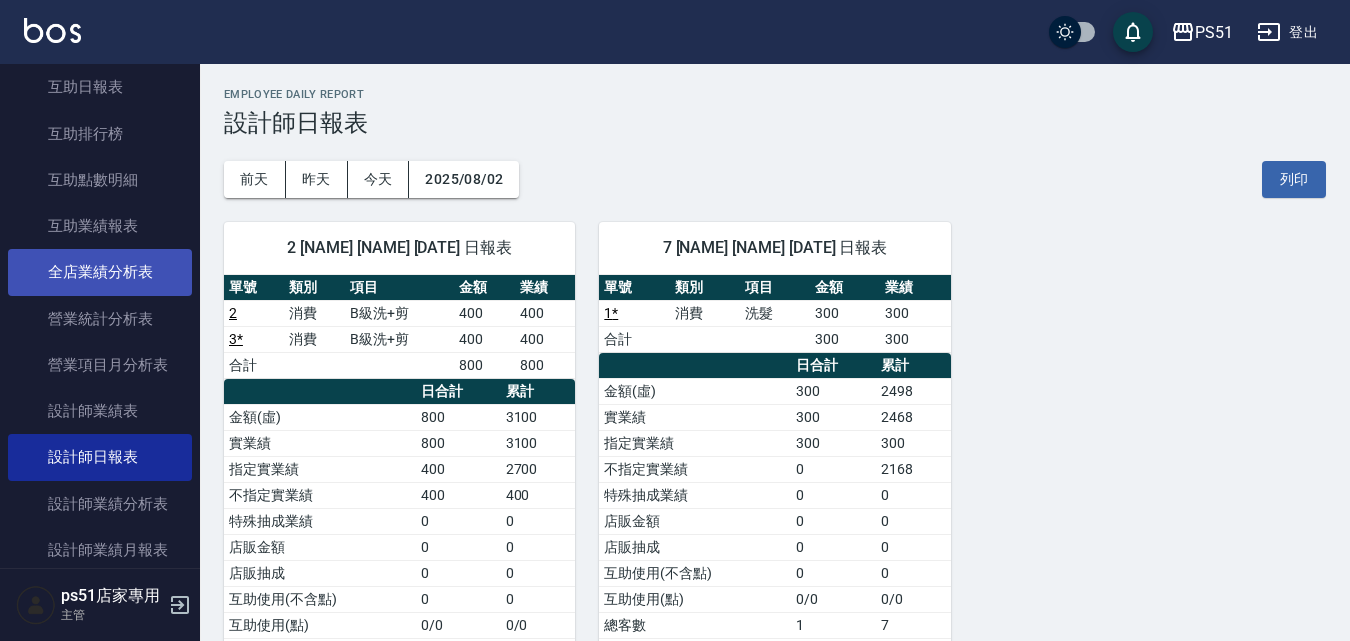 scroll, scrollTop: 0, scrollLeft: 0, axis: both 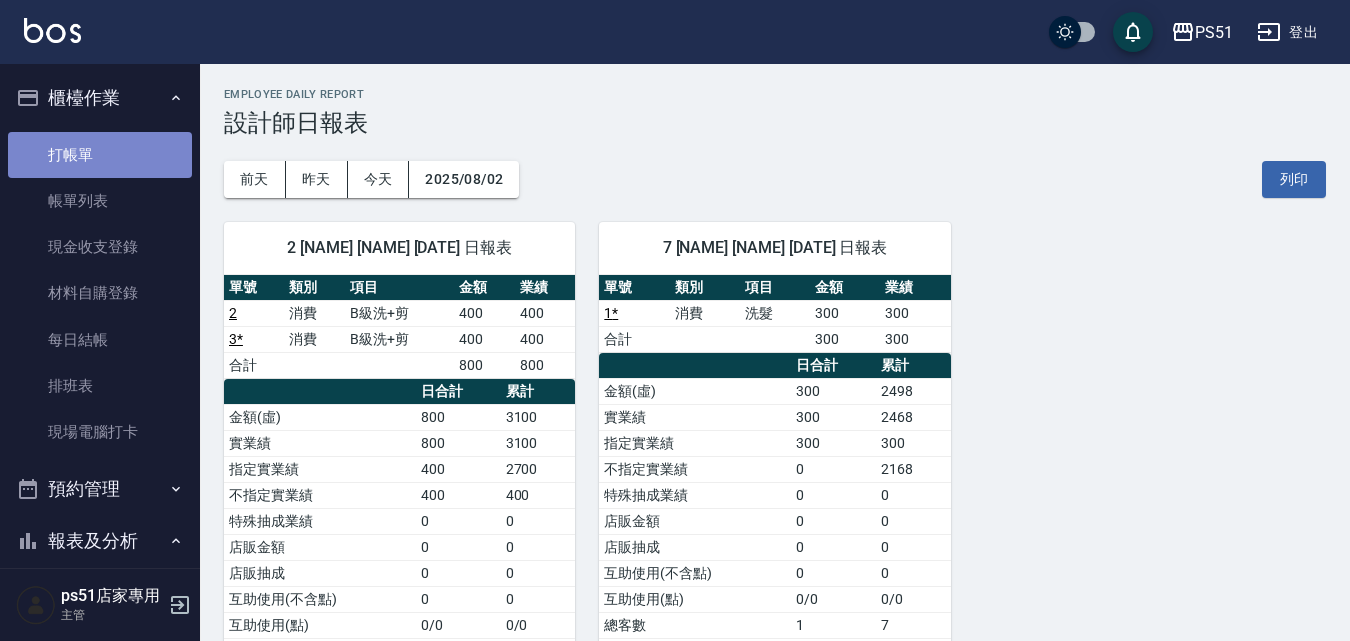click on "打帳單" at bounding box center (100, 155) 